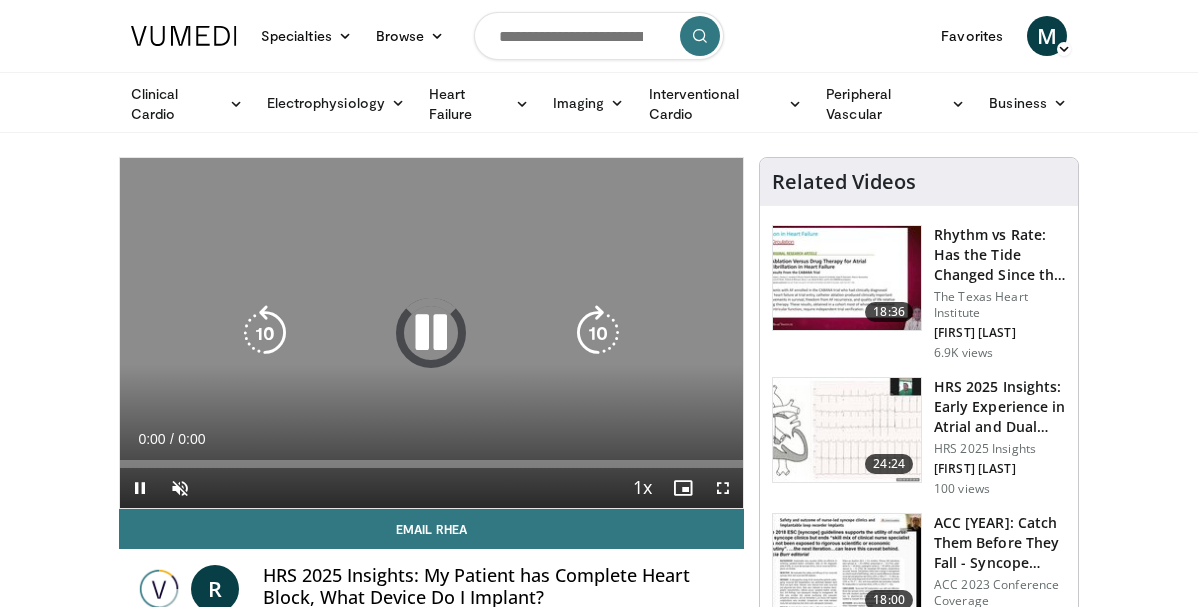 scroll, scrollTop: 0, scrollLeft: 0, axis: both 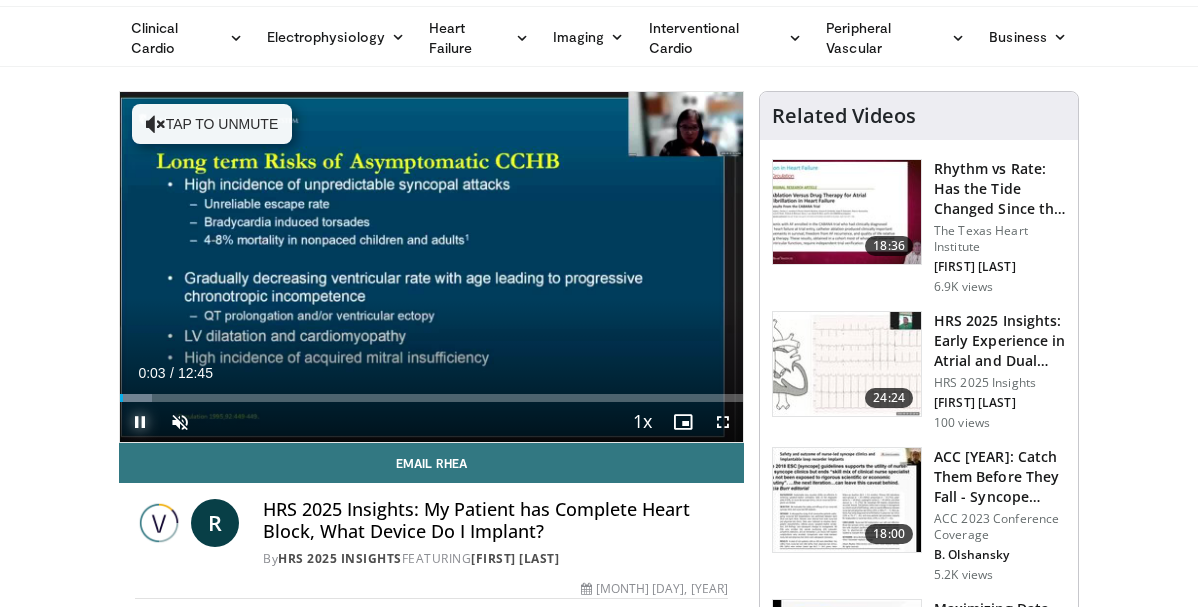 click at bounding box center [140, 422] 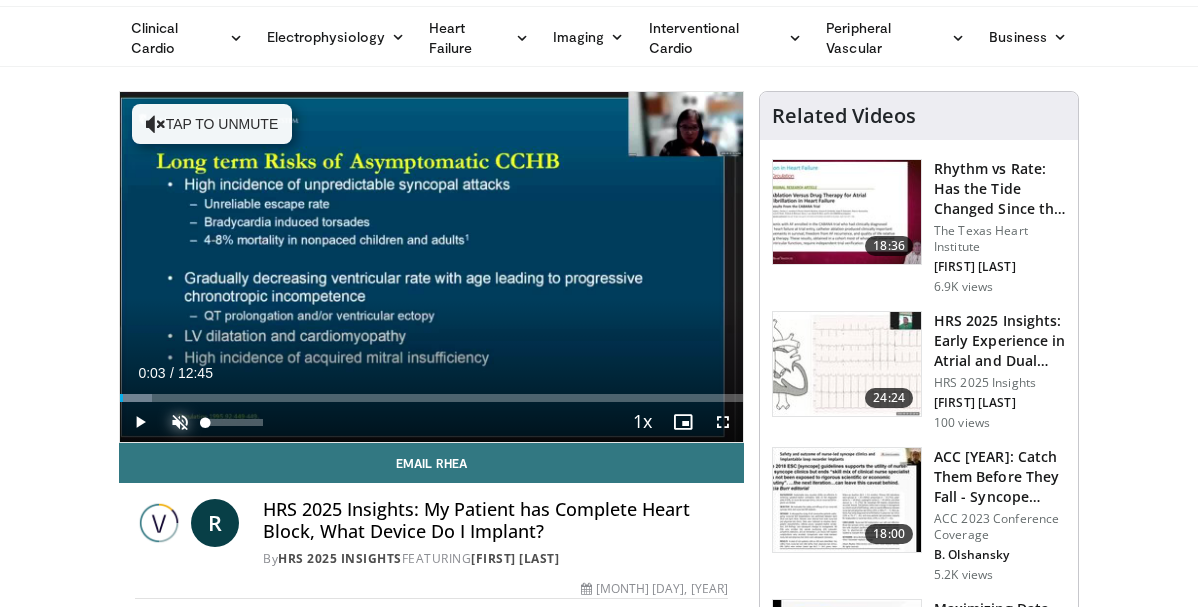 click at bounding box center [180, 422] 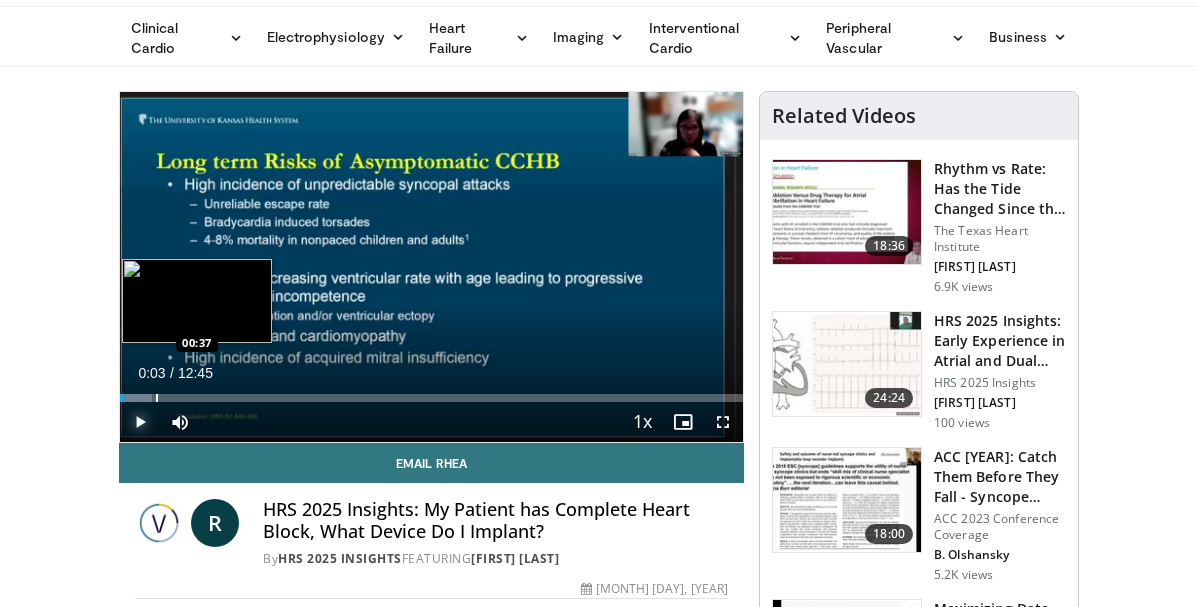 drag, startPoint x: 47, startPoint y: 484, endPoint x: 62, endPoint y: 461, distance: 27.45906 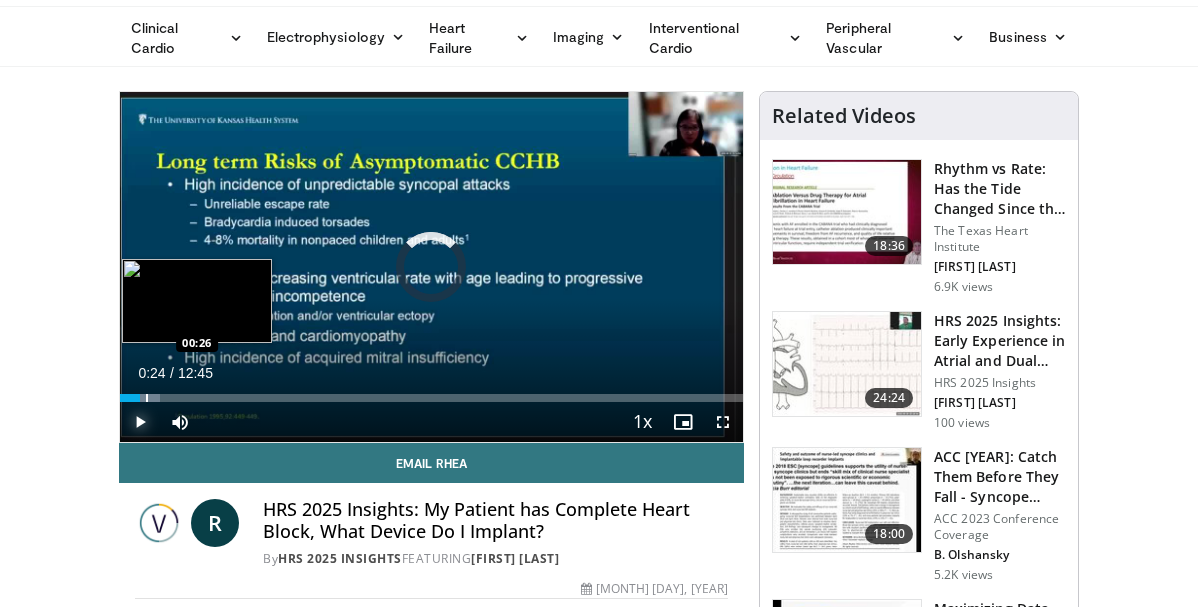 click on "Loaded :  6.48% 00:24 00:26" at bounding box center (431, 398) 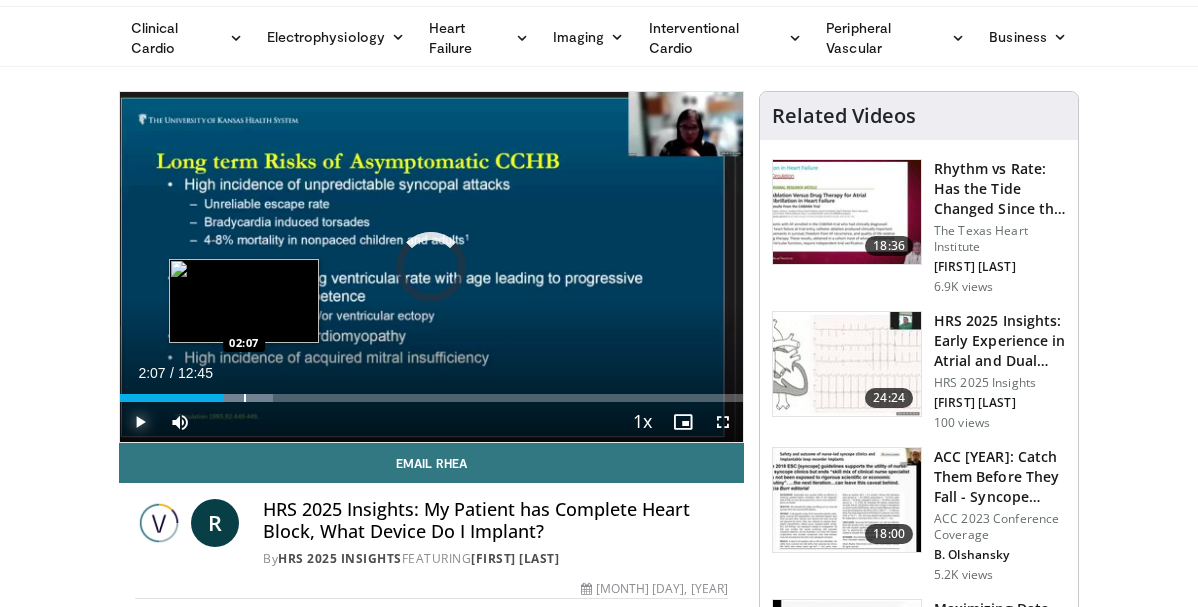 click at bounding box center (245, 398) 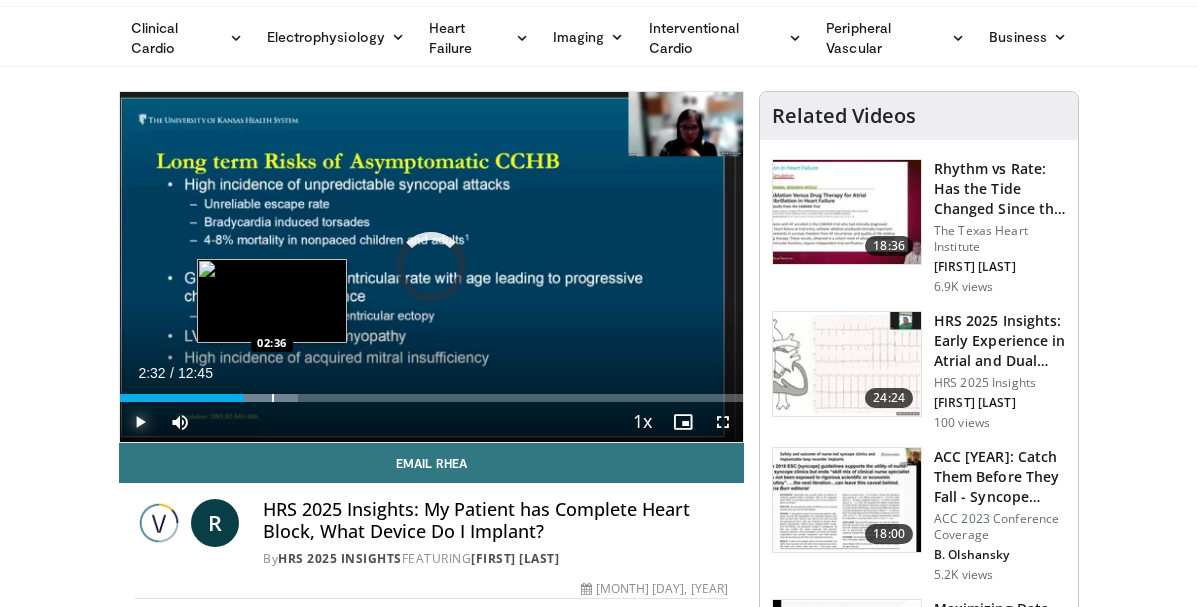 click at bounding box center [273, 398] 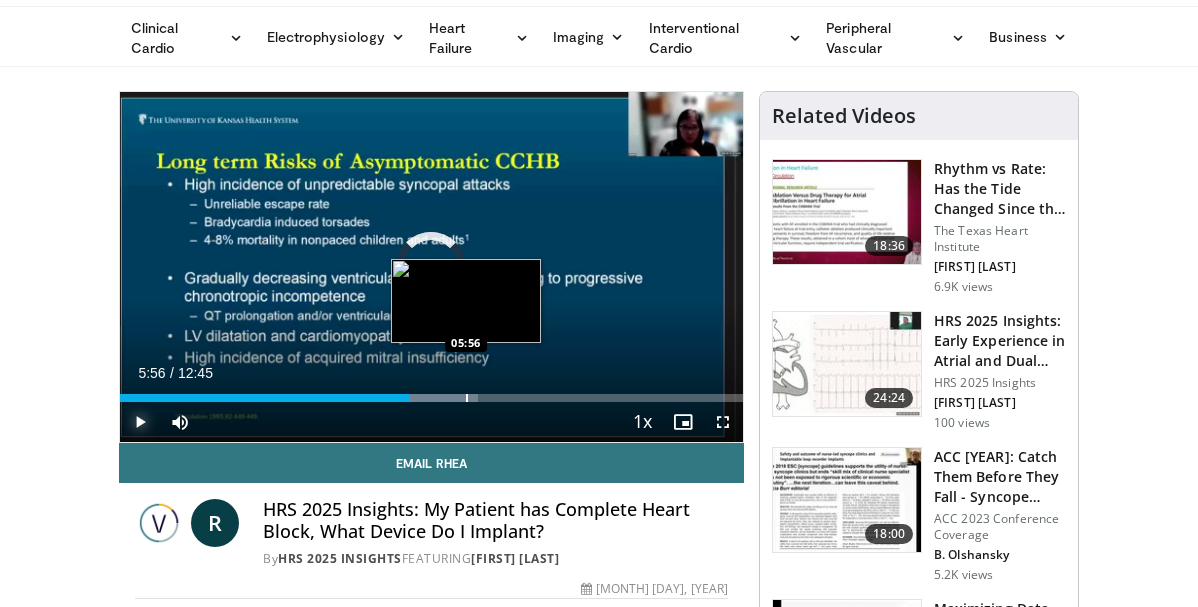 click at bounding box center (467, 398) 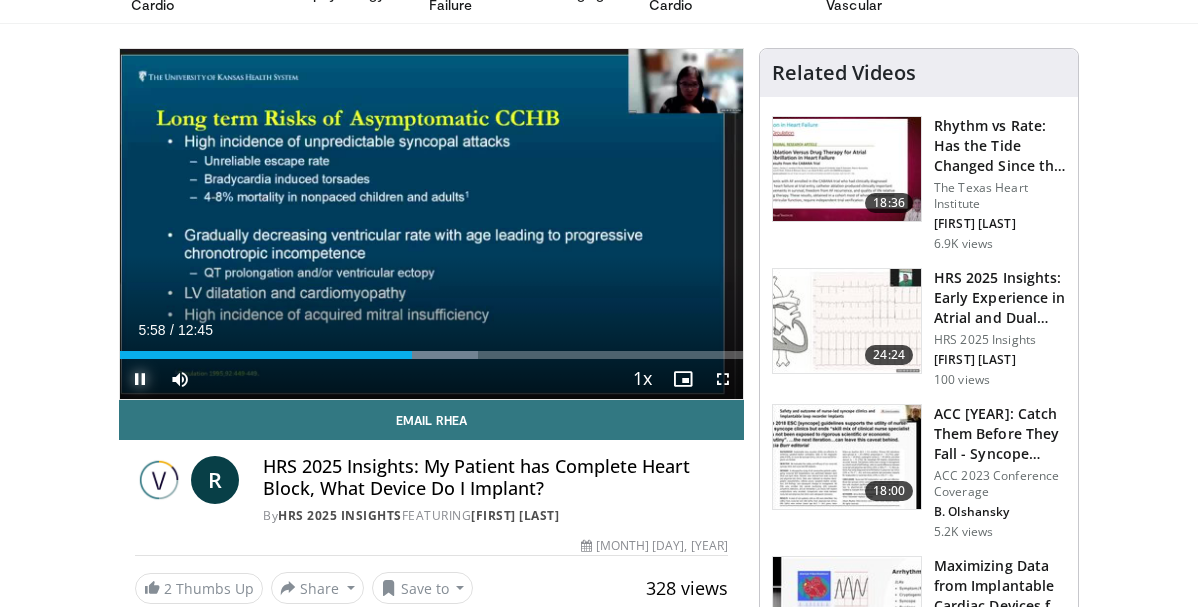 scroll, scrollTop: 133, scrollLeft: 0, axis: vertical 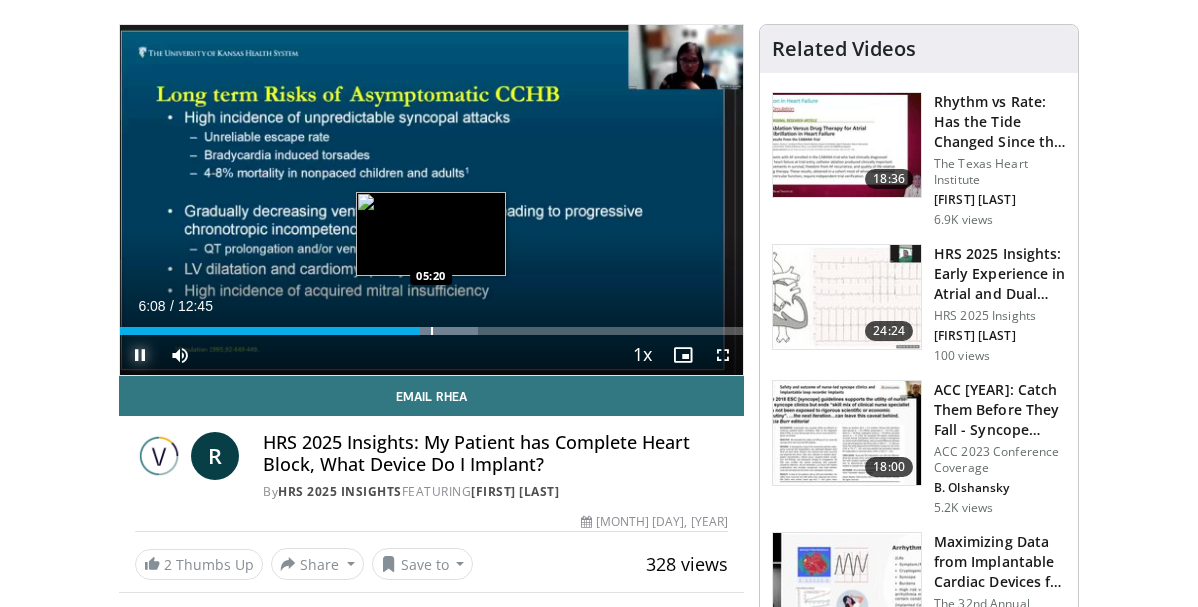 click on "06:08" at bounding box center [270, 331] 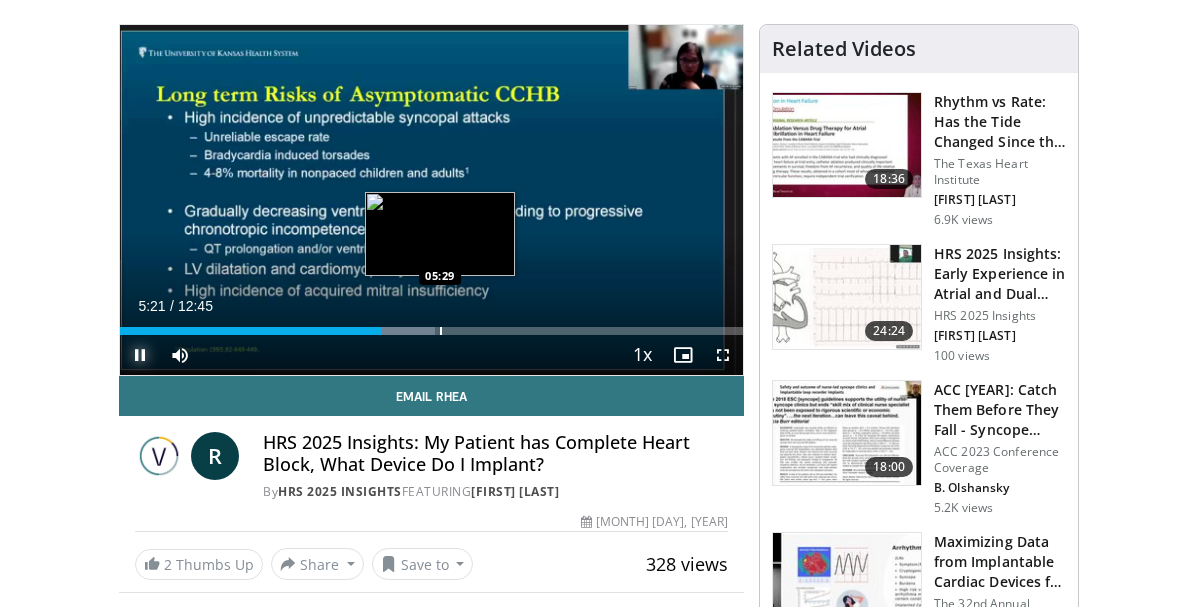 click at bounding box center [441, 331] 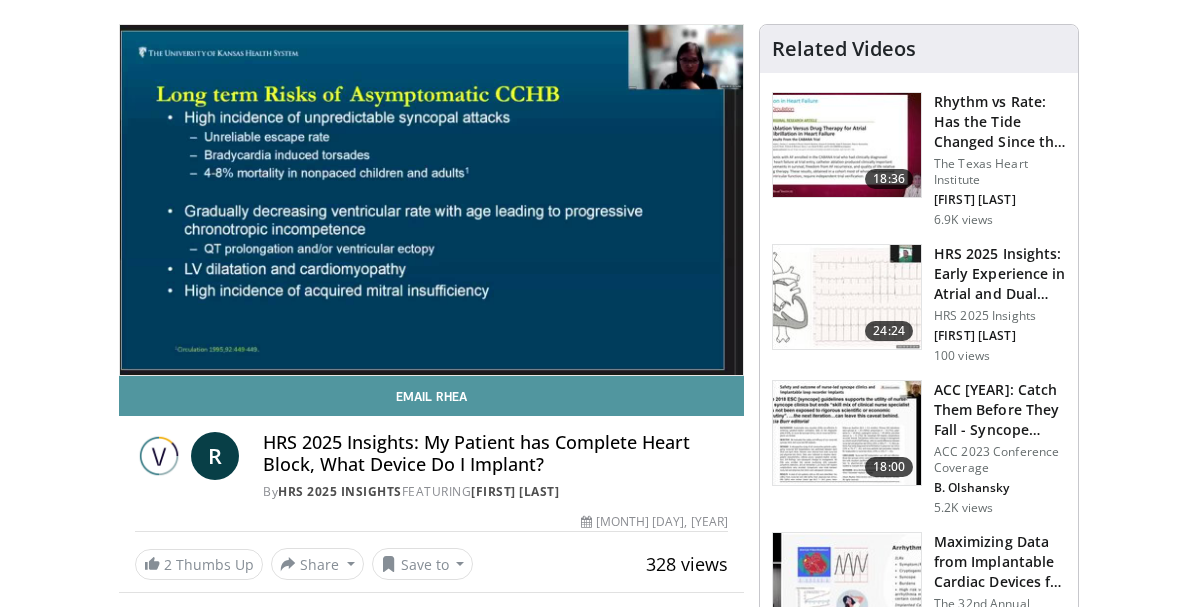 scroll, scrollTop: 200, scrollLeft: 0, axis: vertical 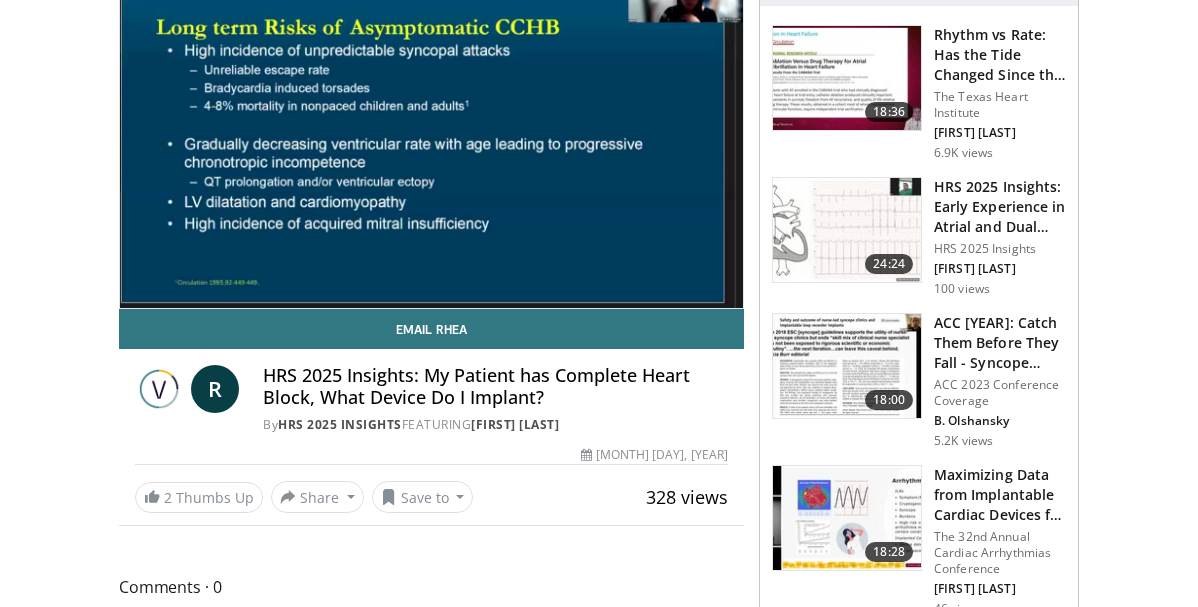 click on "HRS 2025 Insights: My Patient has Complete Heart Block, What Device Do I Implant?" at bounding box center (495, 386) 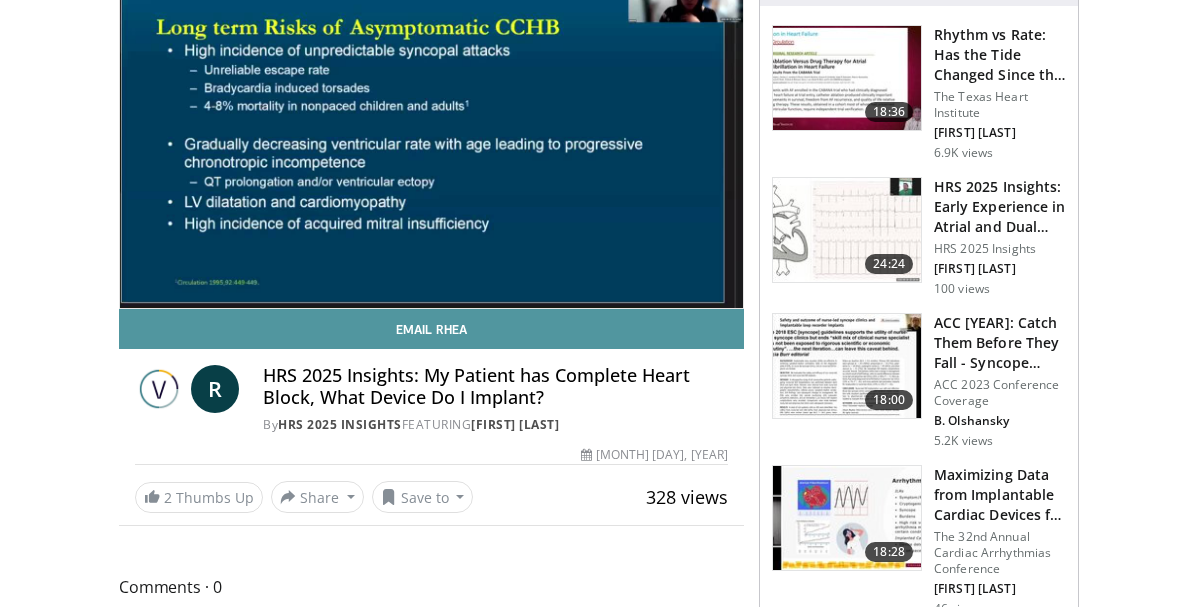 scroll, scrollTop: 160, scrollLeft: 0, axis: vertical 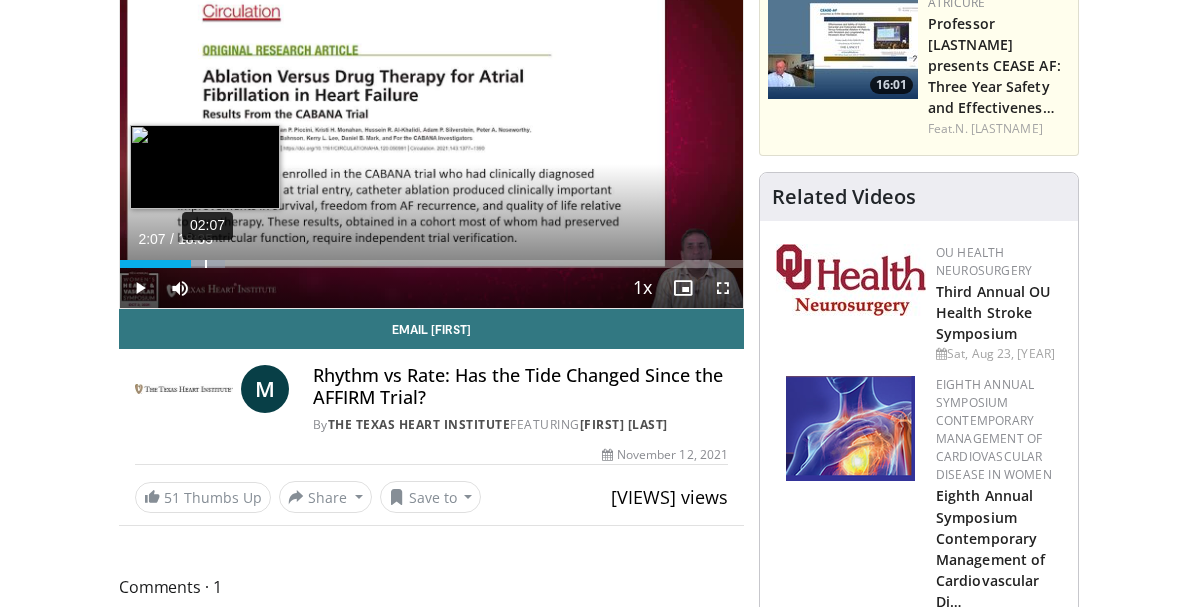 click on "02:07" at bounding box center [206, 264] 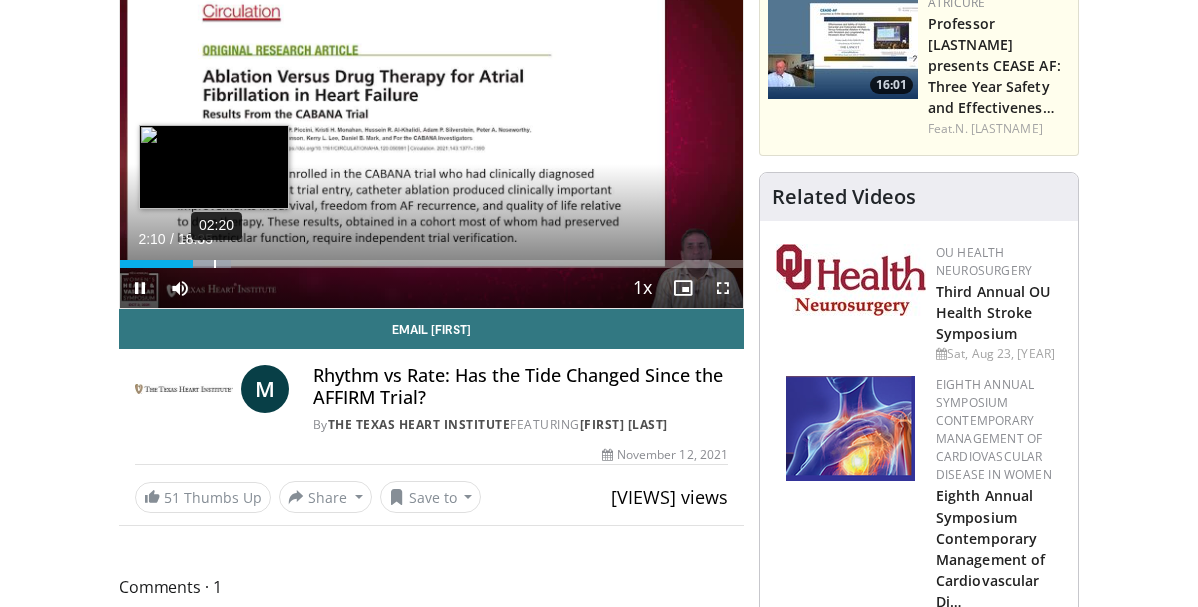 click on "02:20" at bounding box center [215, 264] 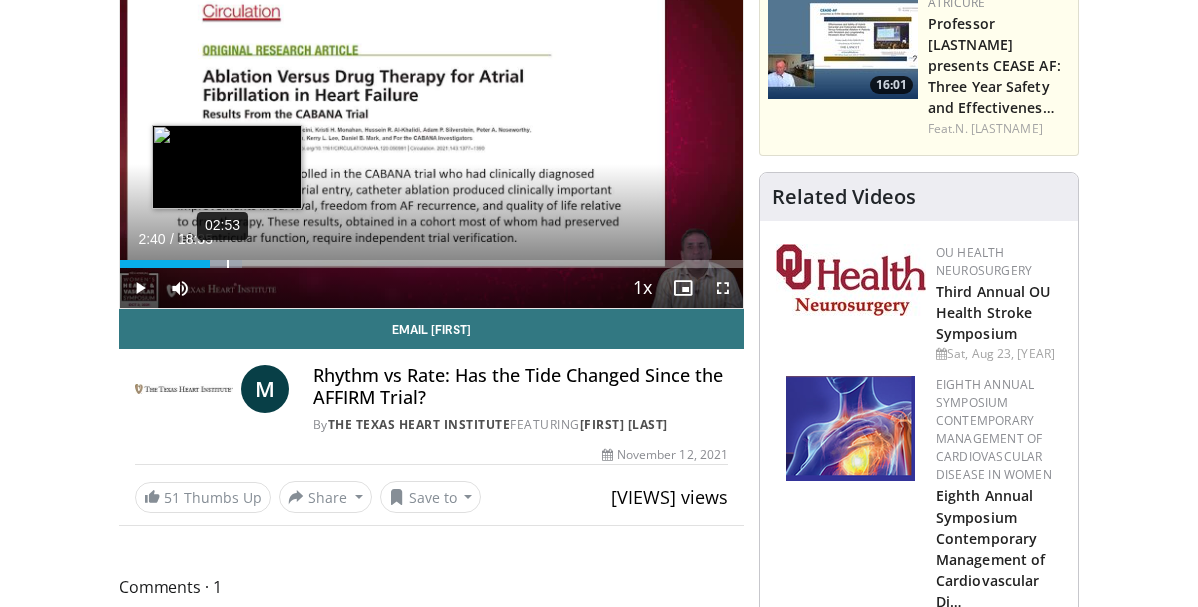 click on "02:53" at bounding box center [228, 264] 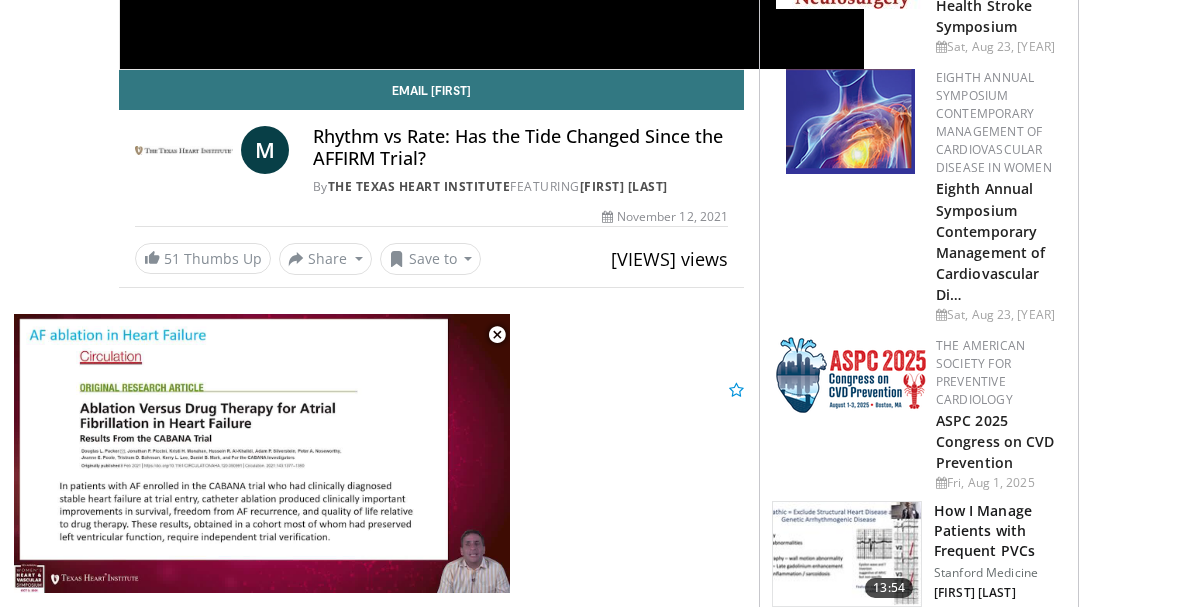 scroll, scrollTop: 466, scrollLeft: 0, axis: vertical 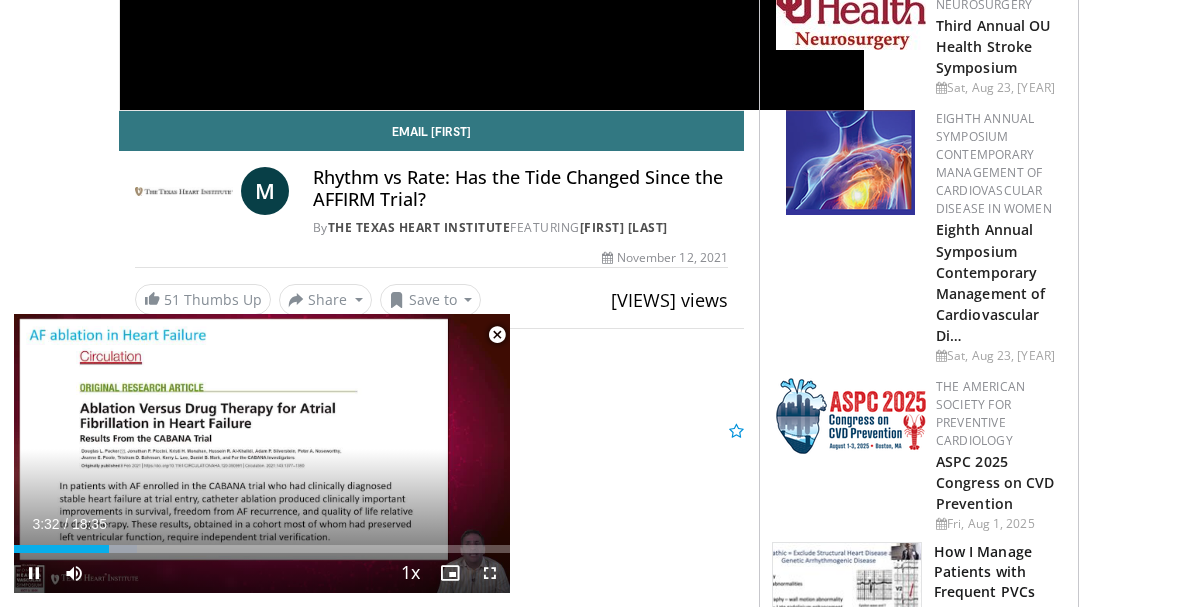click at bounding box center [497, 335] 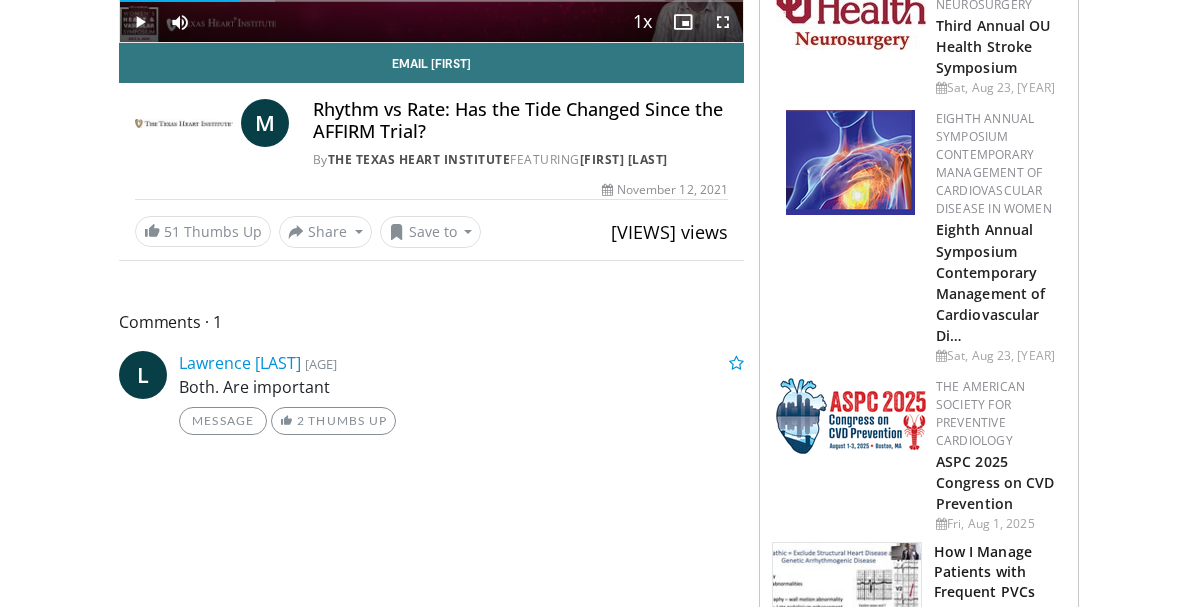 click at bounding box center [140, 22] 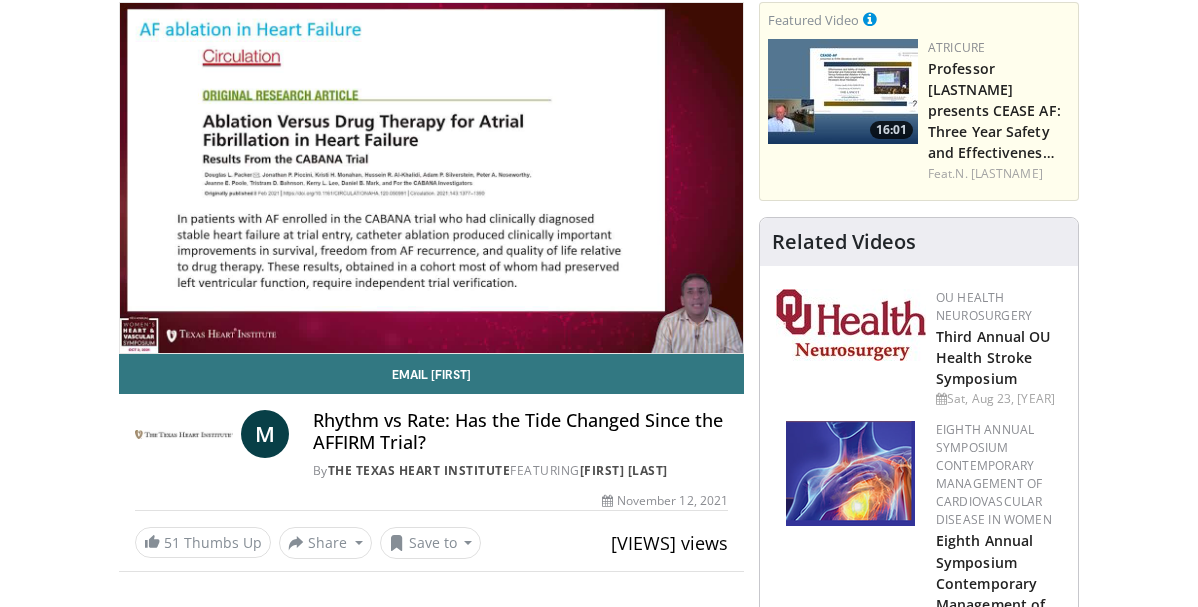 scroll, scrollTop: 133, scrollLeft: 0, axis: vertical 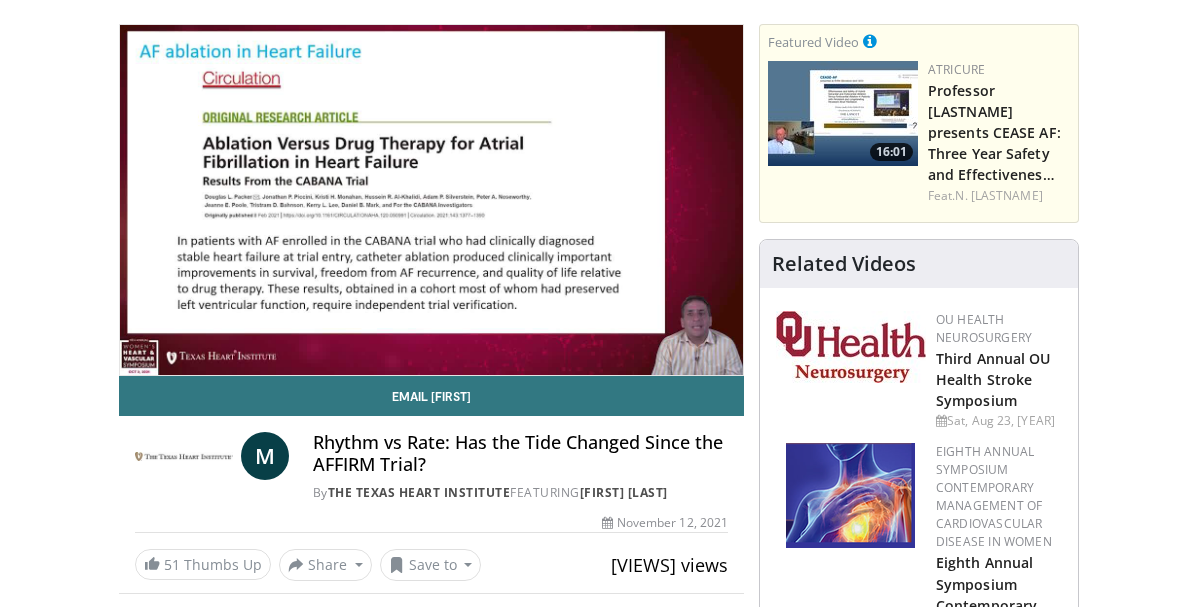 click on "**********" at bounding box center [431, 200] 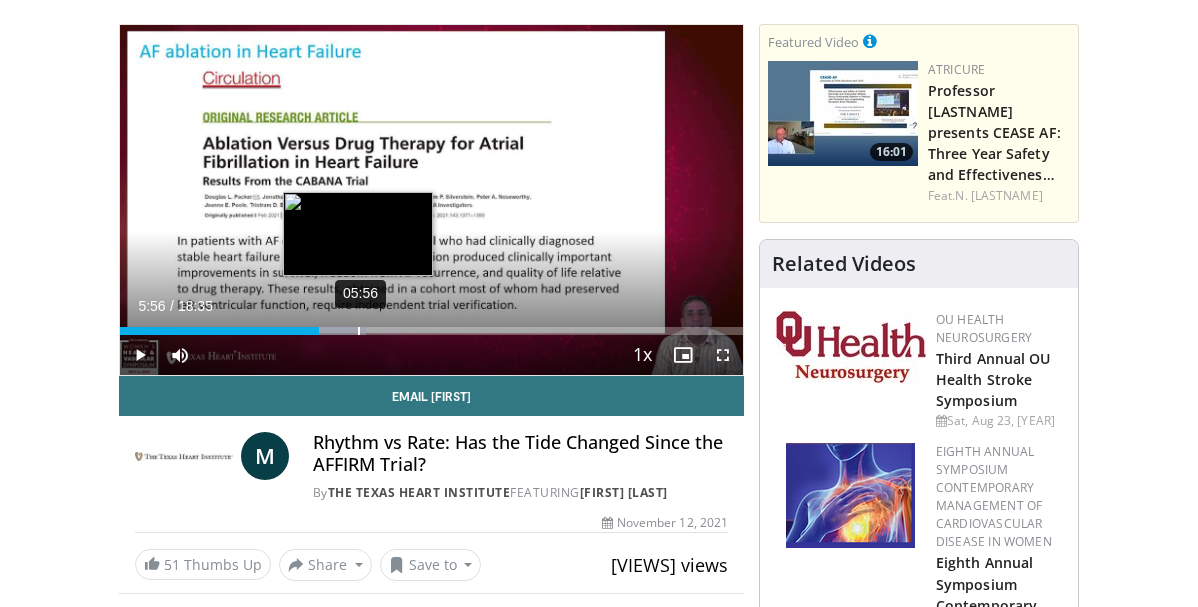 click on "Loaded :  39.43% 05:56 06:20" at bounding box center (431, 325) 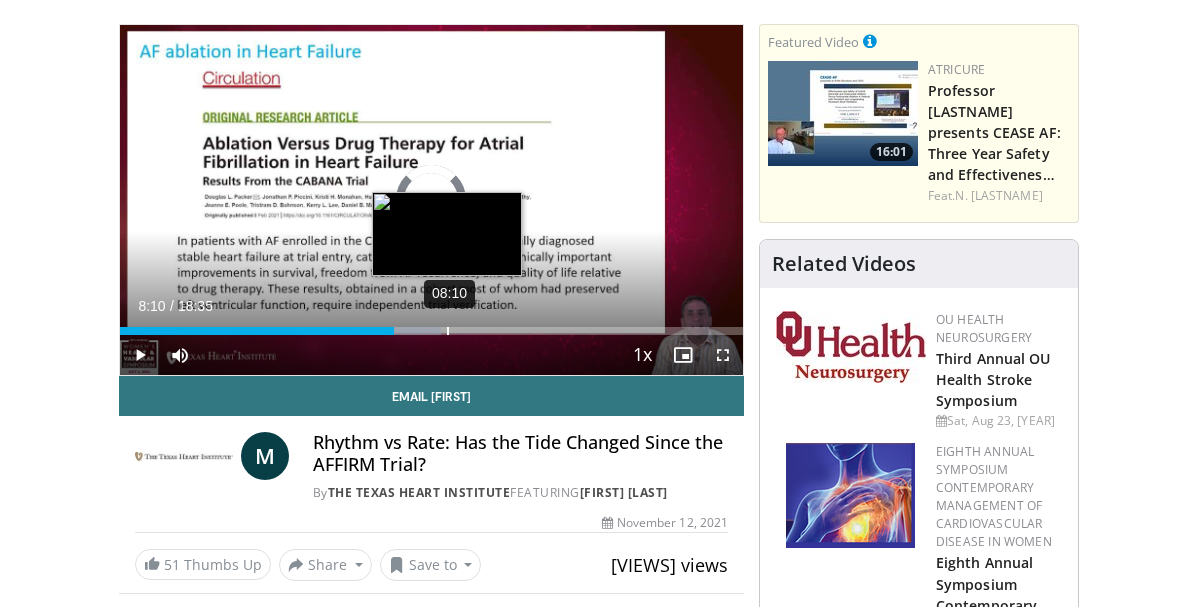 click on "08:10" at bounding box center [448, 331] 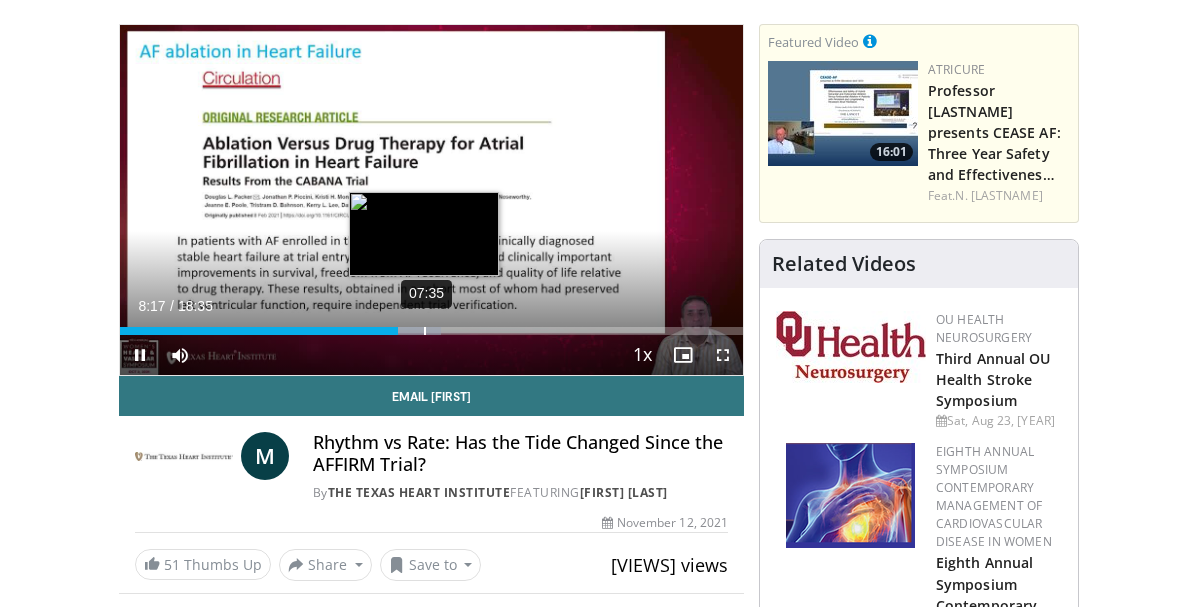 click on "07:35" at bounding box center [425, 331] 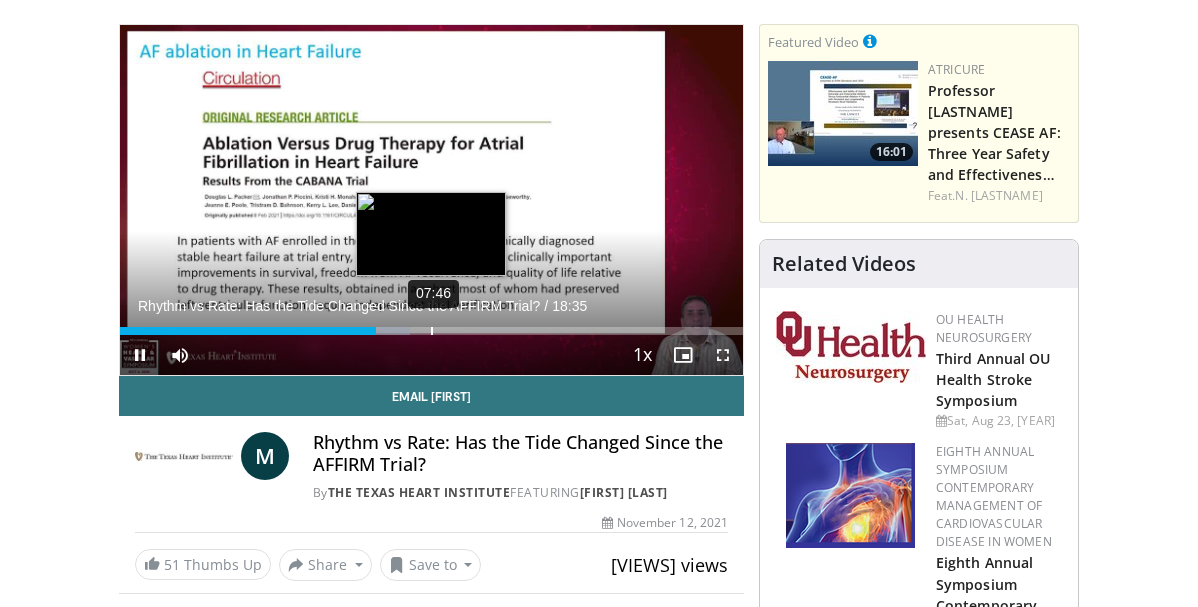 click on "07:46" at bounding box center (432, 331) 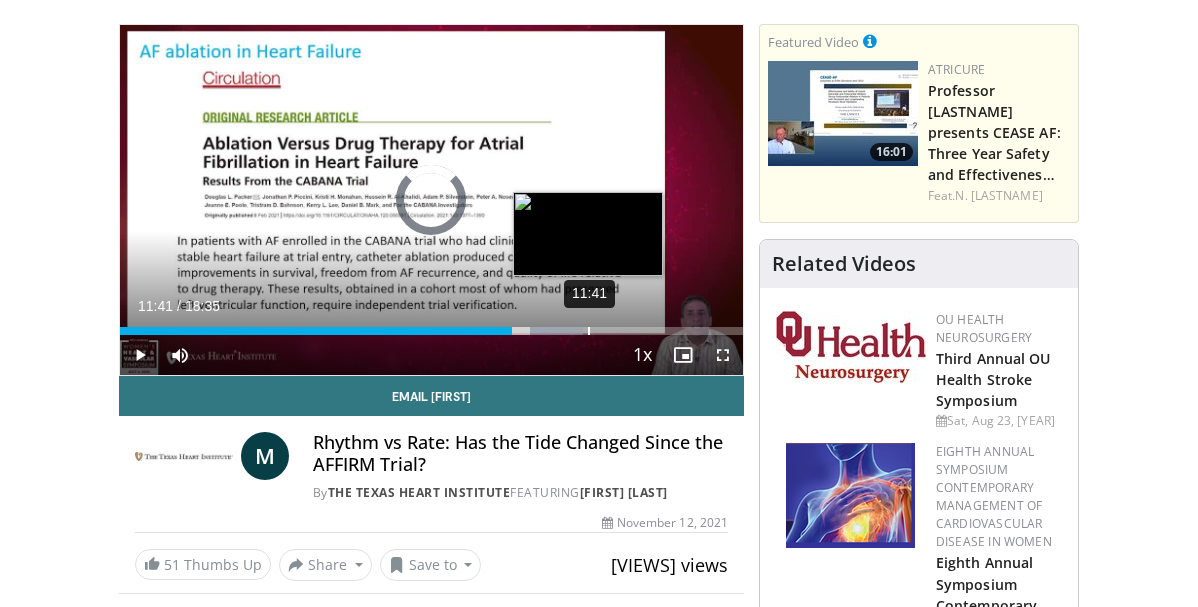 click on "11:41" at bounding box center [589, 331] 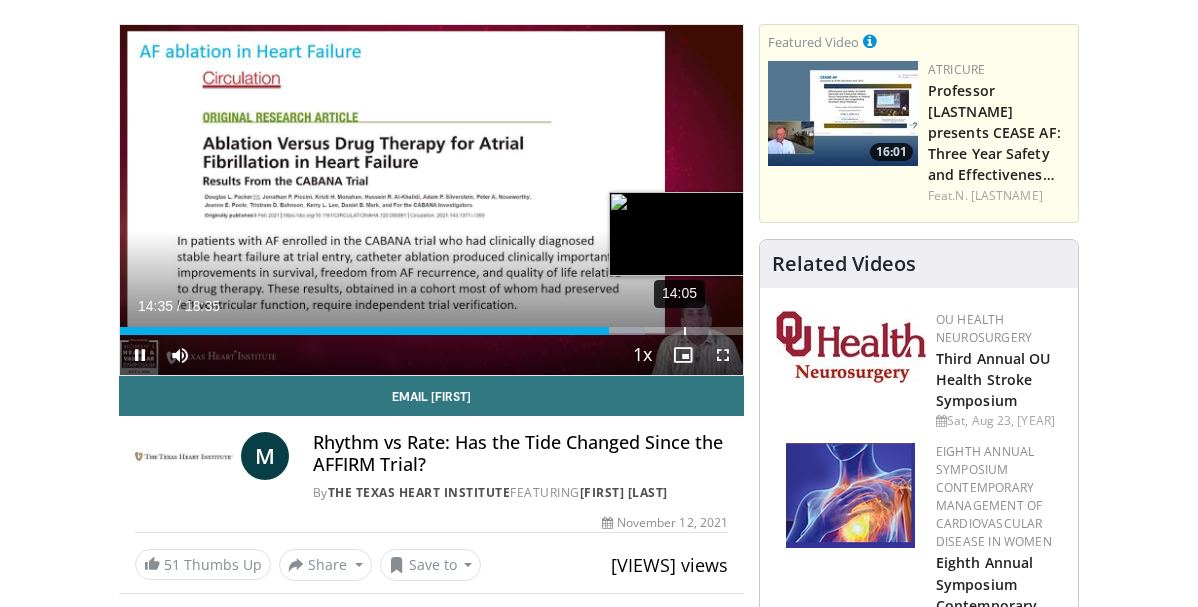 click on "14:05" at bounding box center (685, 331) 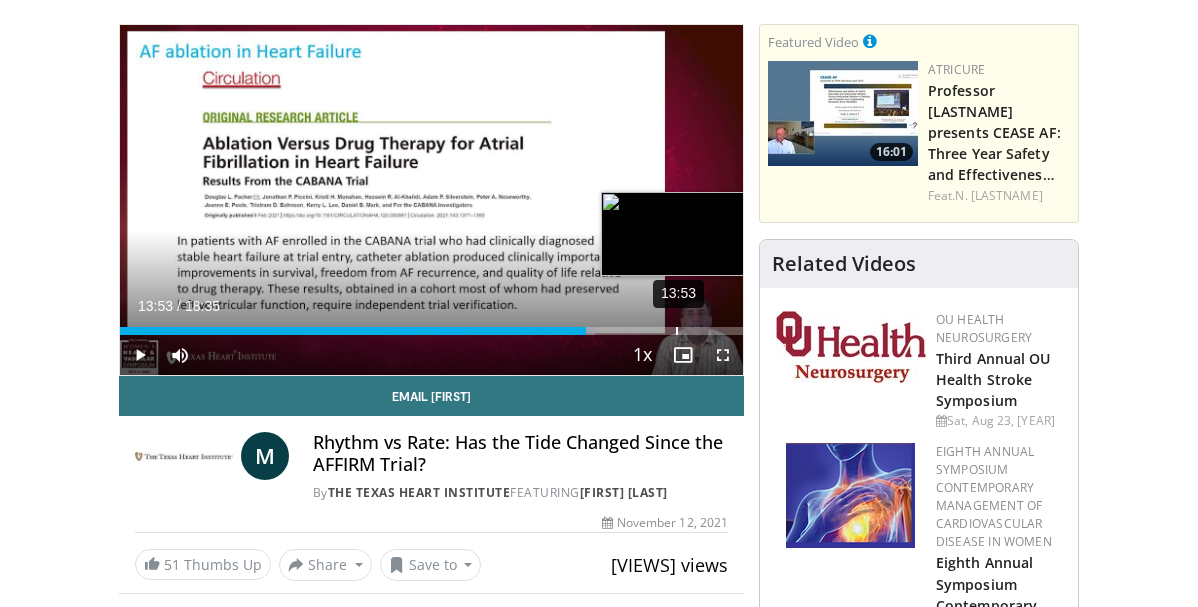 click on "13:53" at bounding box center (677, 331) 